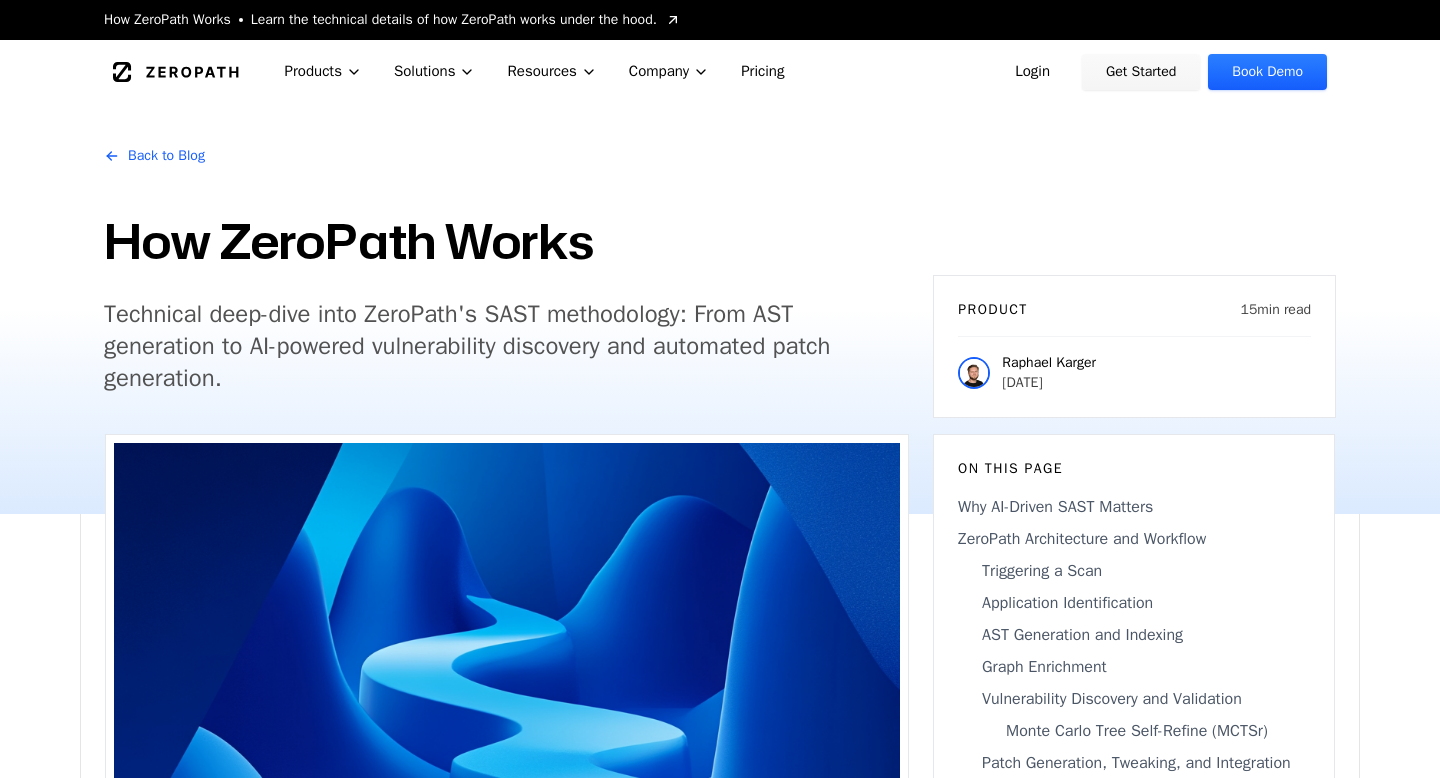 scroll, scrollTop: 0, scrollLeft: 0, axis: both 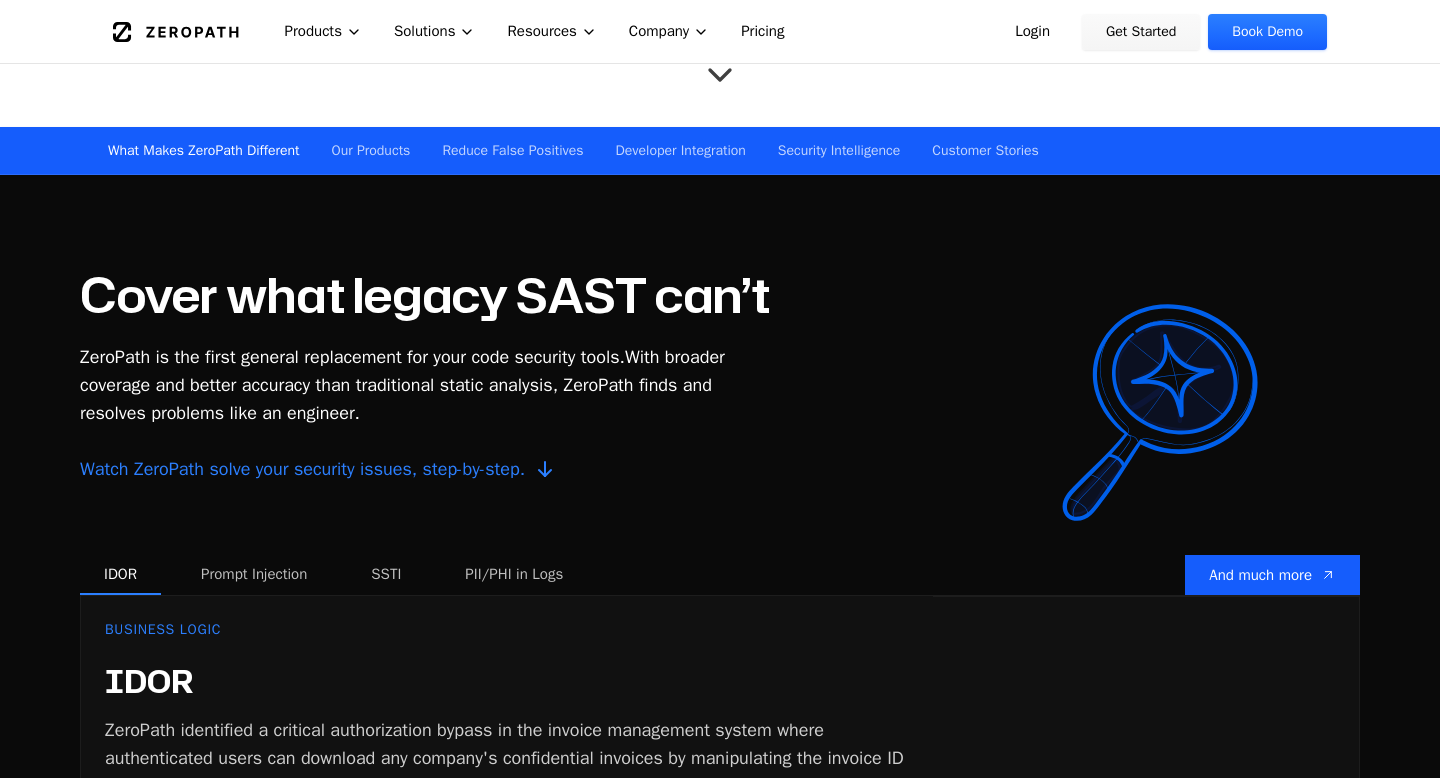 click on "Cover what legacy SAST can’t" at bounding box center [425, 295] 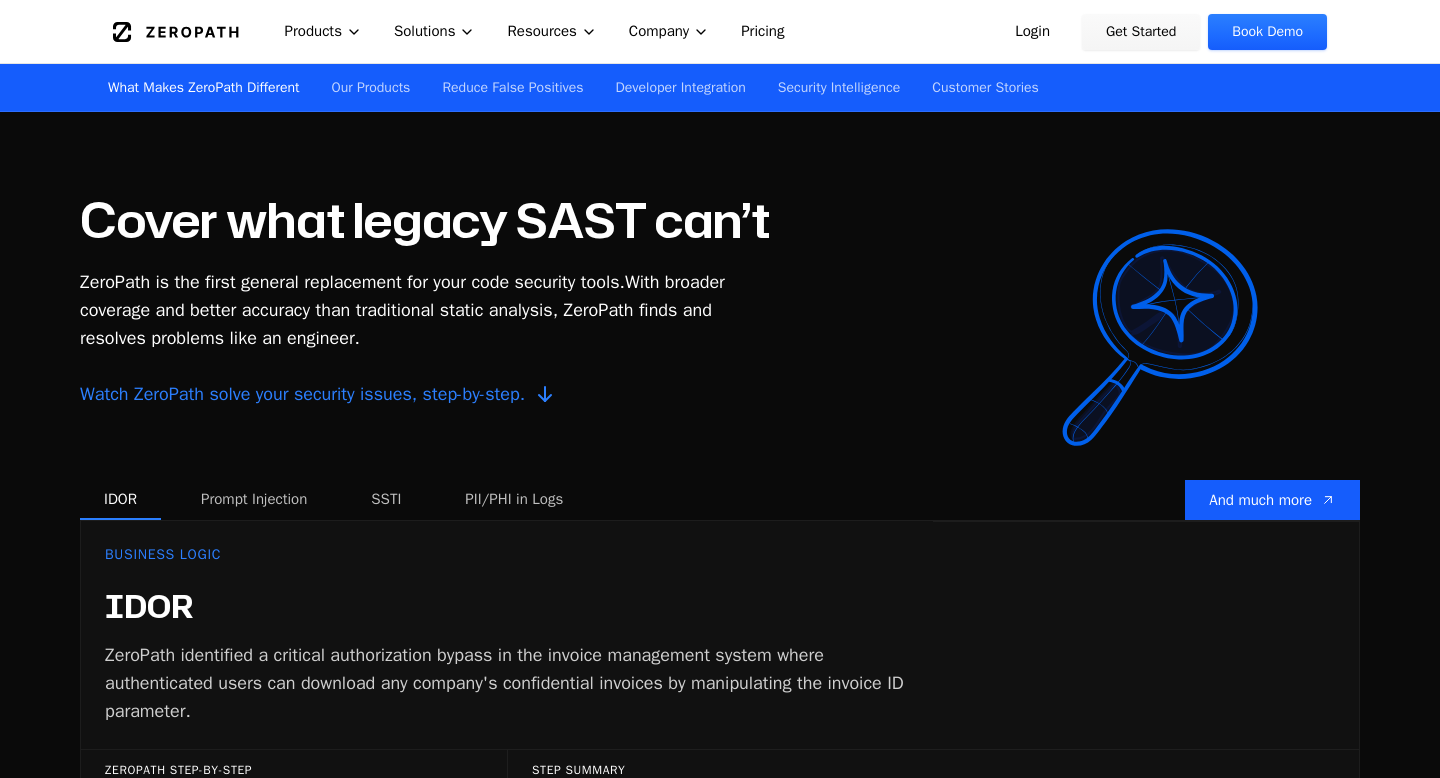 click on "ZeroPath is the first general replacement for your code security tools.  With broader coverage and better accuracy than traditional static analysis, ZeroPath finds and resolves problems like an engineer.      Watch ZeroPath solve your security issues, step-by-step." at bounding box center (416, 338) 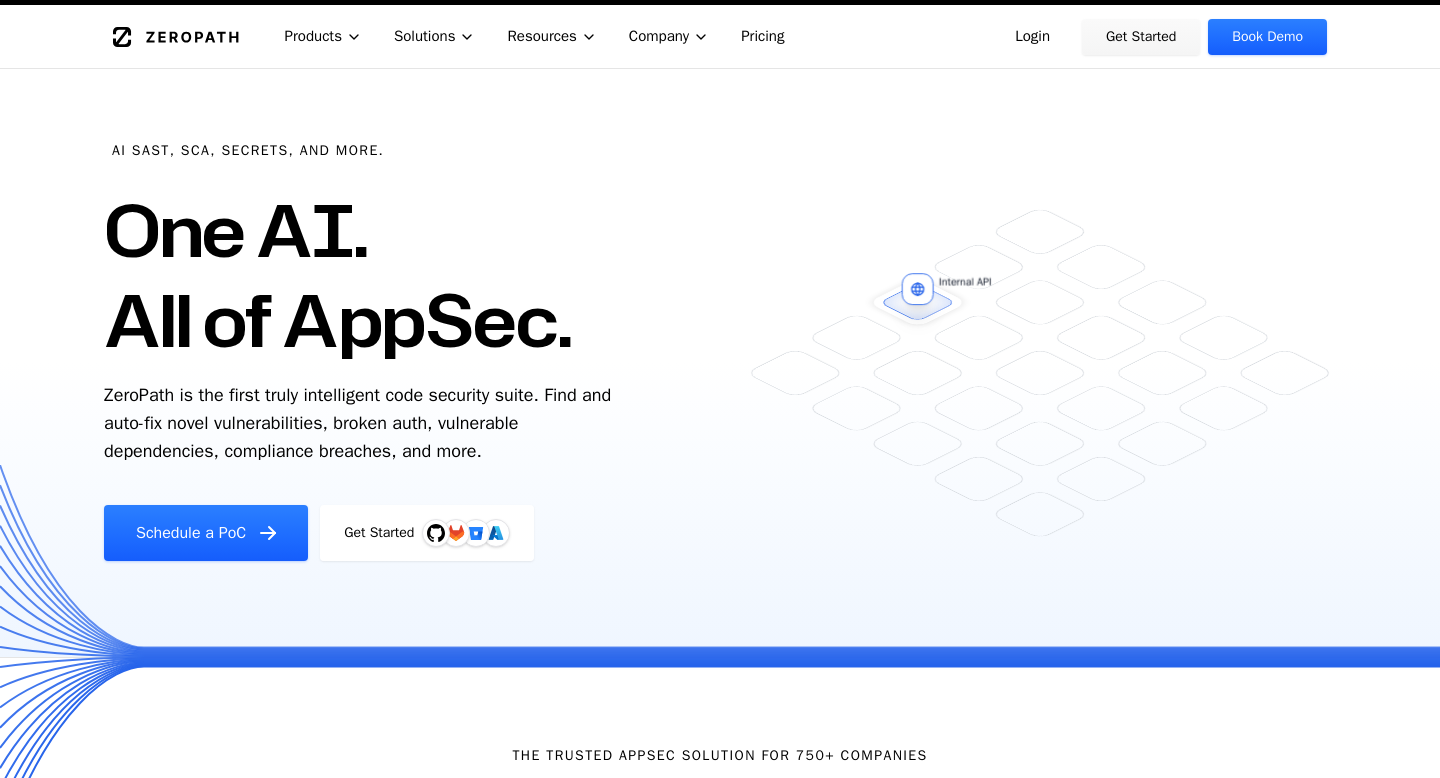 scroll, scrollTop: 0, scrollLeft: 0, axis: both 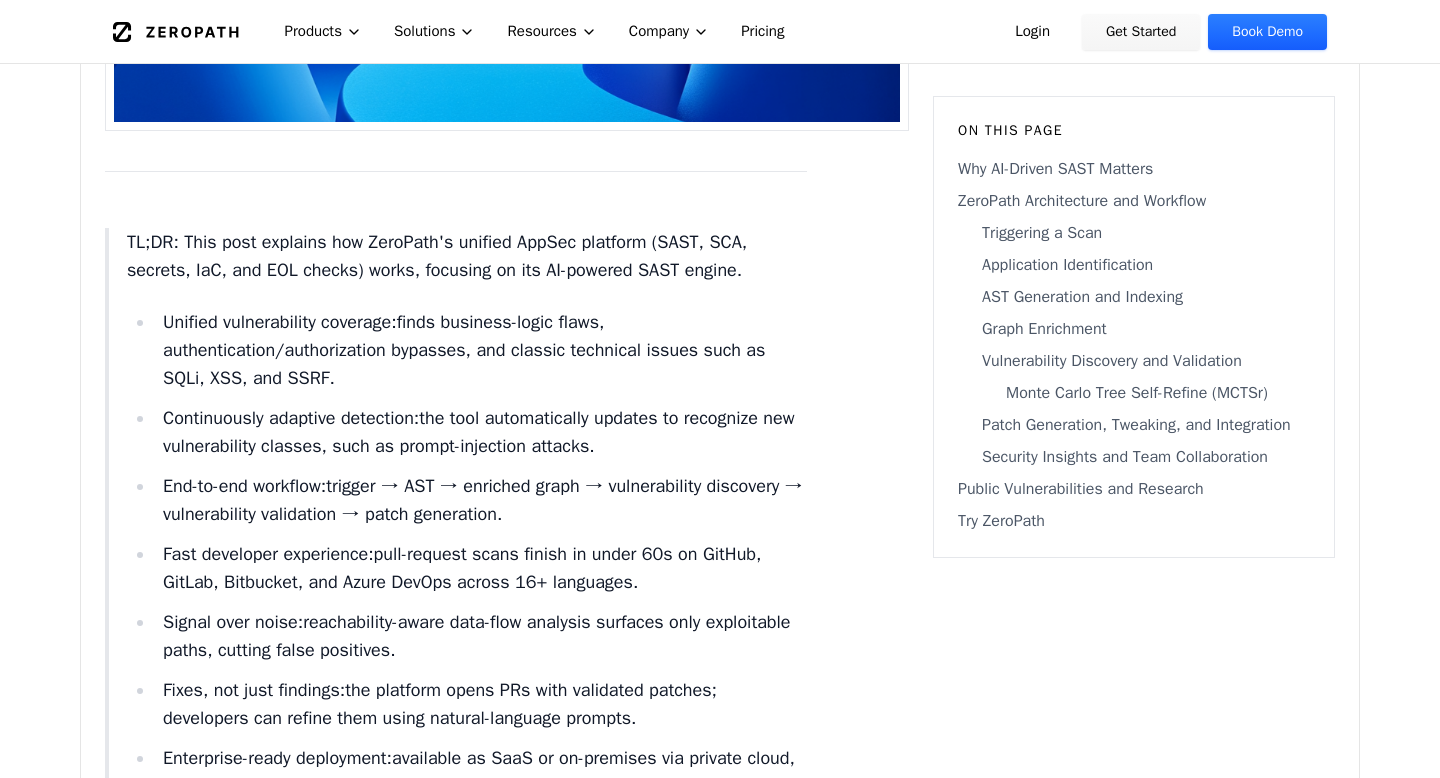 click on "TL;DR: This post explains how ZeroPath's unified AppSec platform (SAST, SCA, secrets, IaC, and EOL checks) works, focusing on its AI-powered SAST engine." at bounding box center [467, 256] 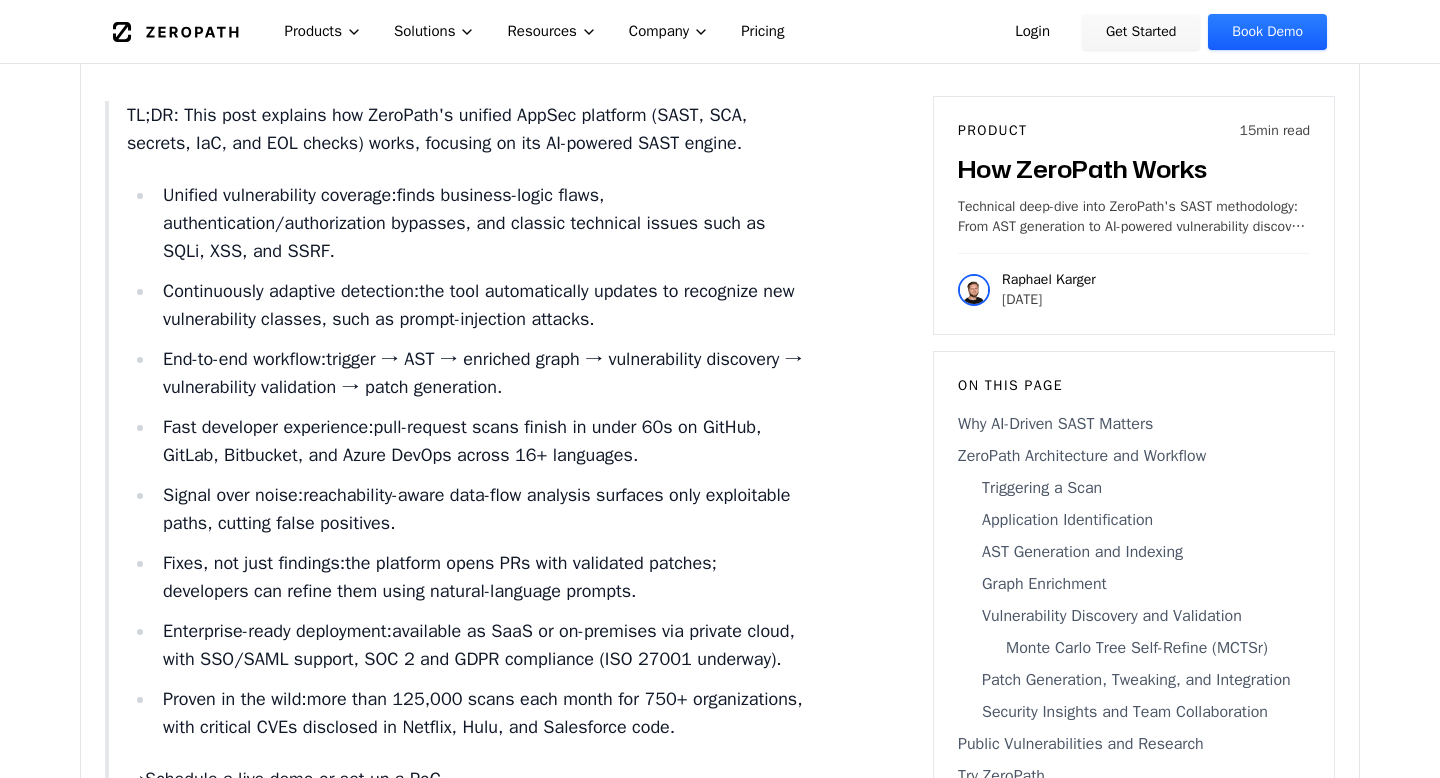 scroll, scrollTop: 939, scrollLeft: 0, axis: vertical 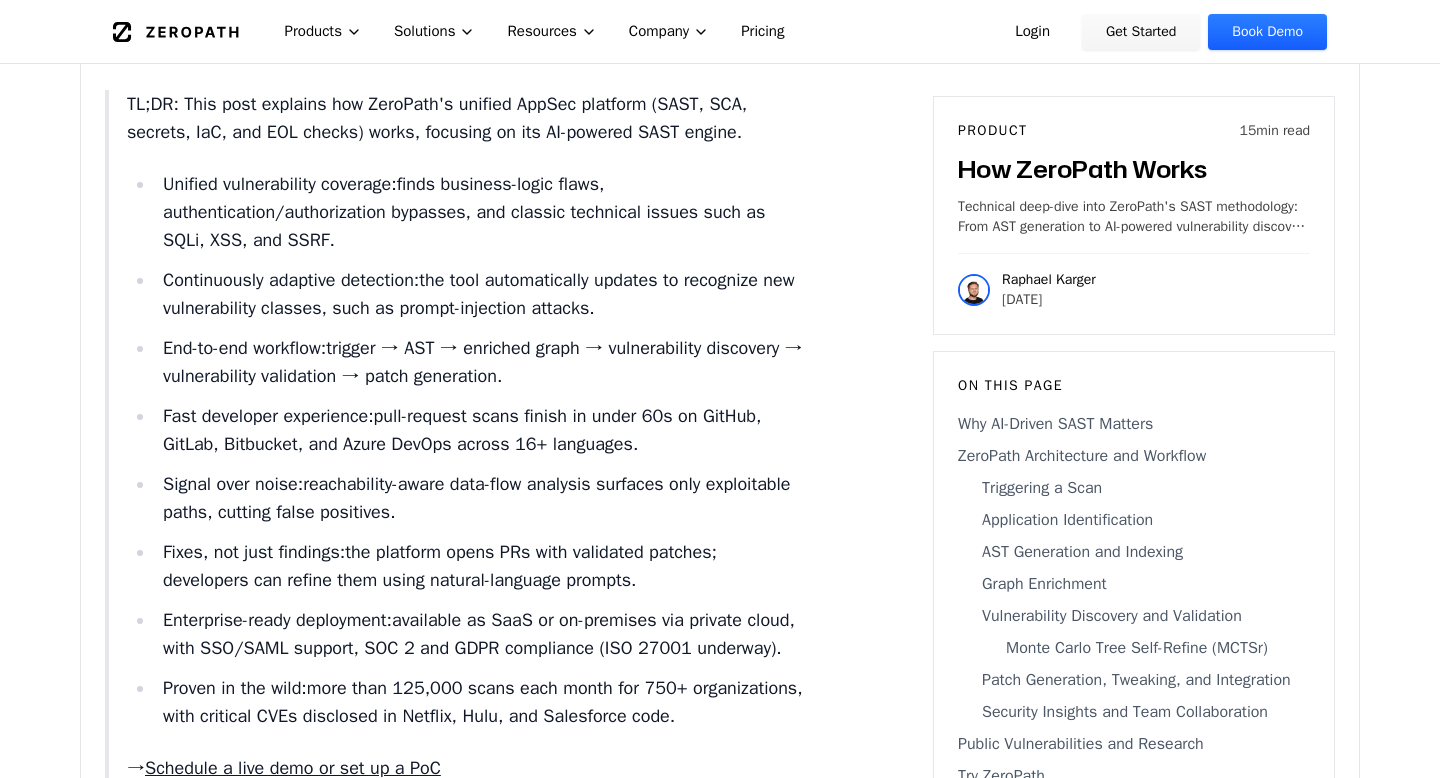 click on "Continuously adaptive detection:  the tool automatically updates to recognize new vulnerability classes, such as prompt-injection attacks." at bounding box center [481, 294] 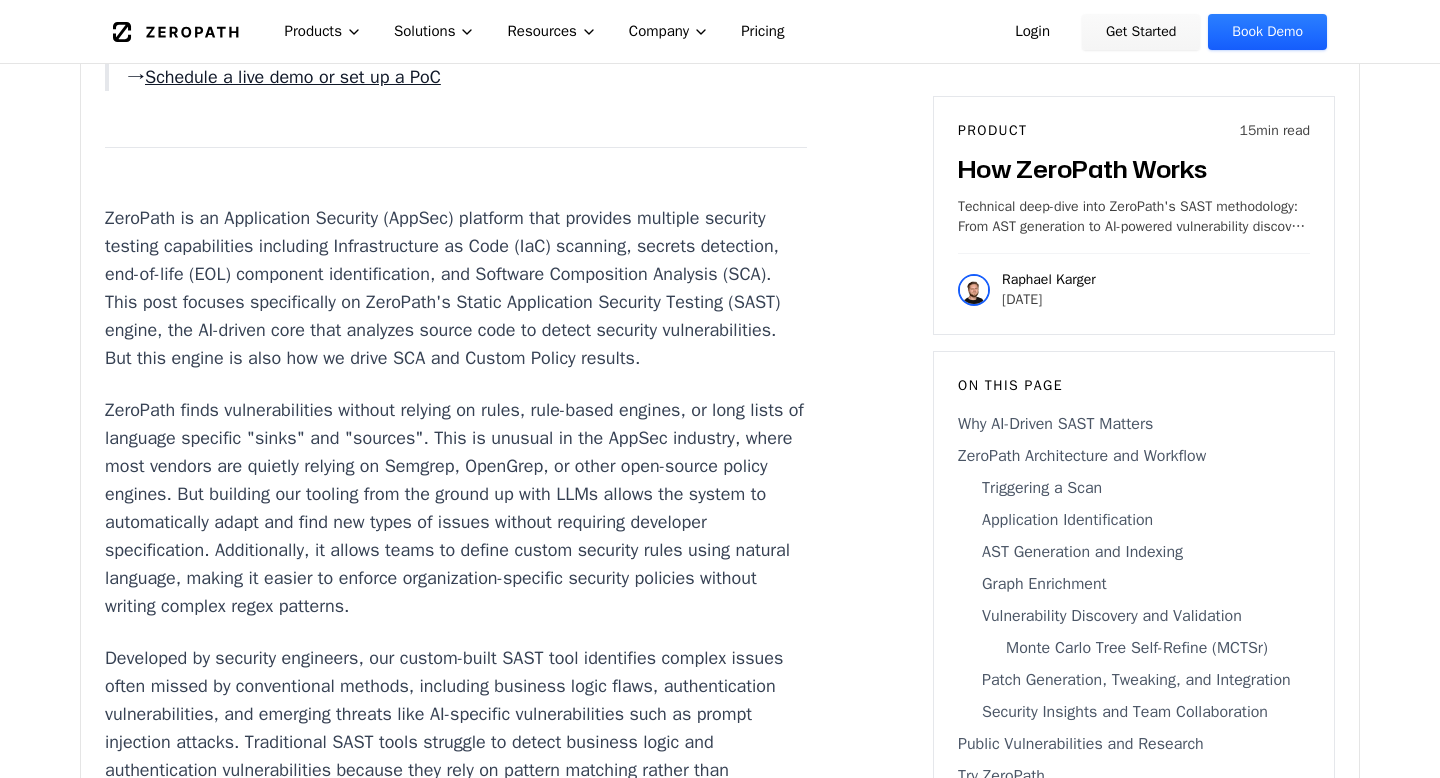 scroll, scrollTop: 1654, scrollLeft: 0, axis: vertical 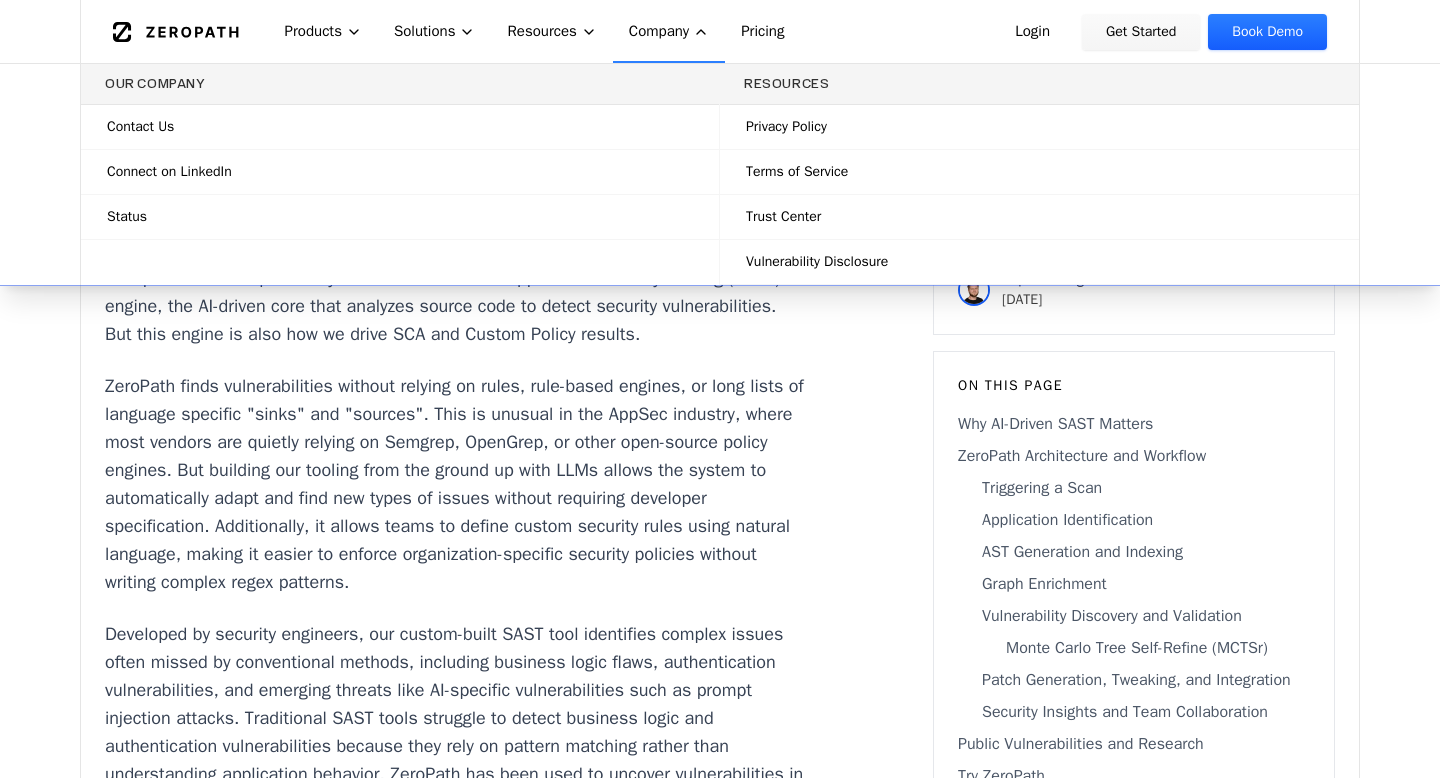 click on "Contact Us" at bounding box center (140, 127) 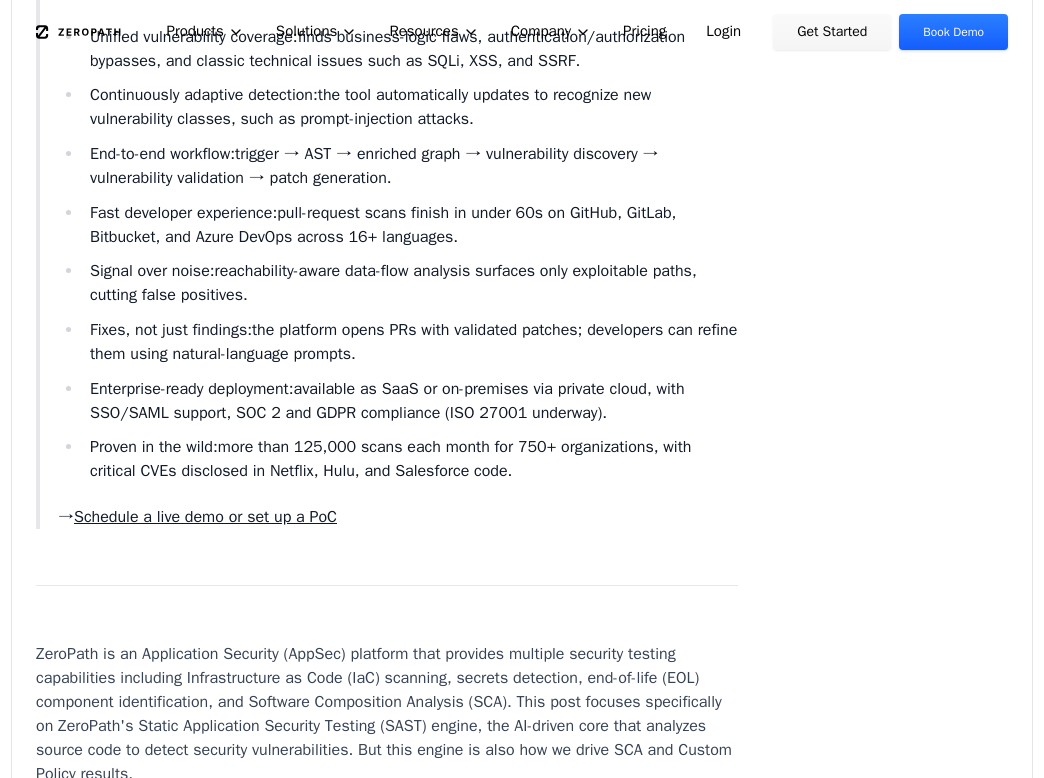 scroll, scrollTop: 0, scrollLeft: 0, axis: both 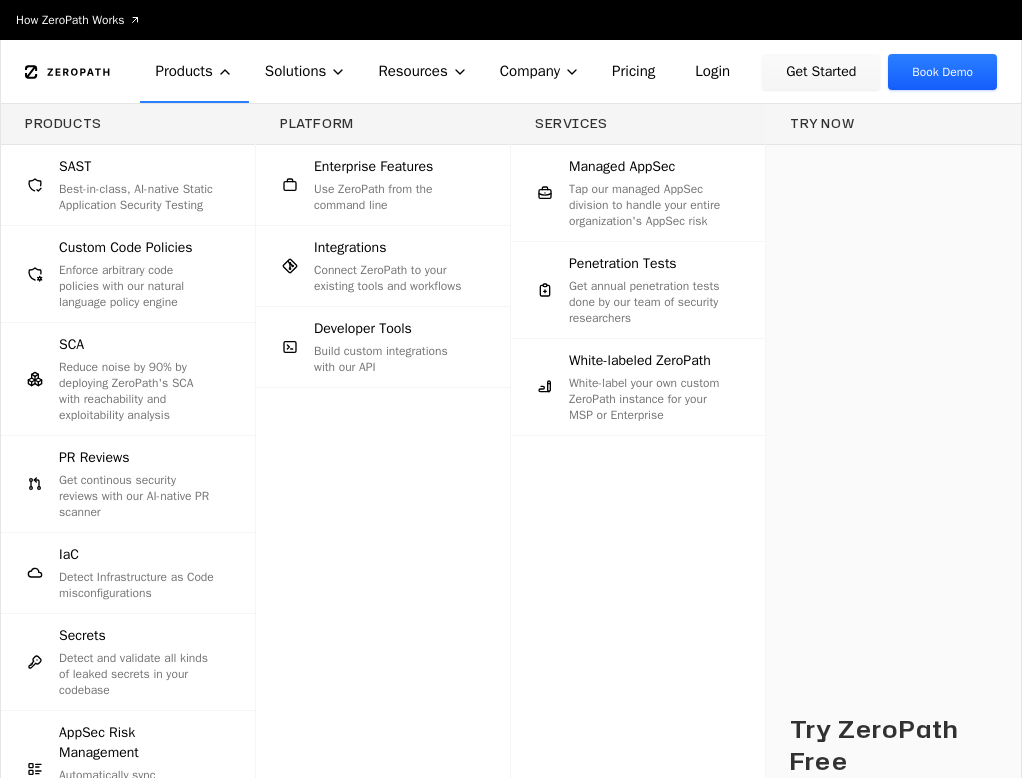 click on "Products" at bounding box center [194, 71] 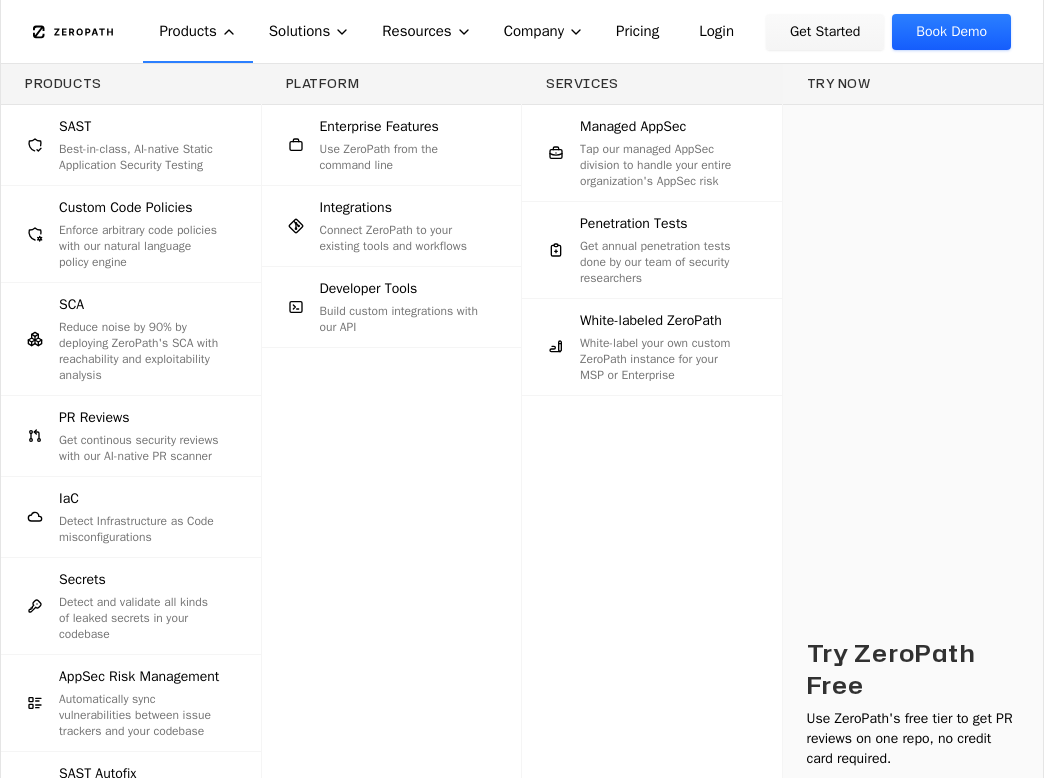 scroll, scrollTop: 0, scrollLeft: 0, axis: both 